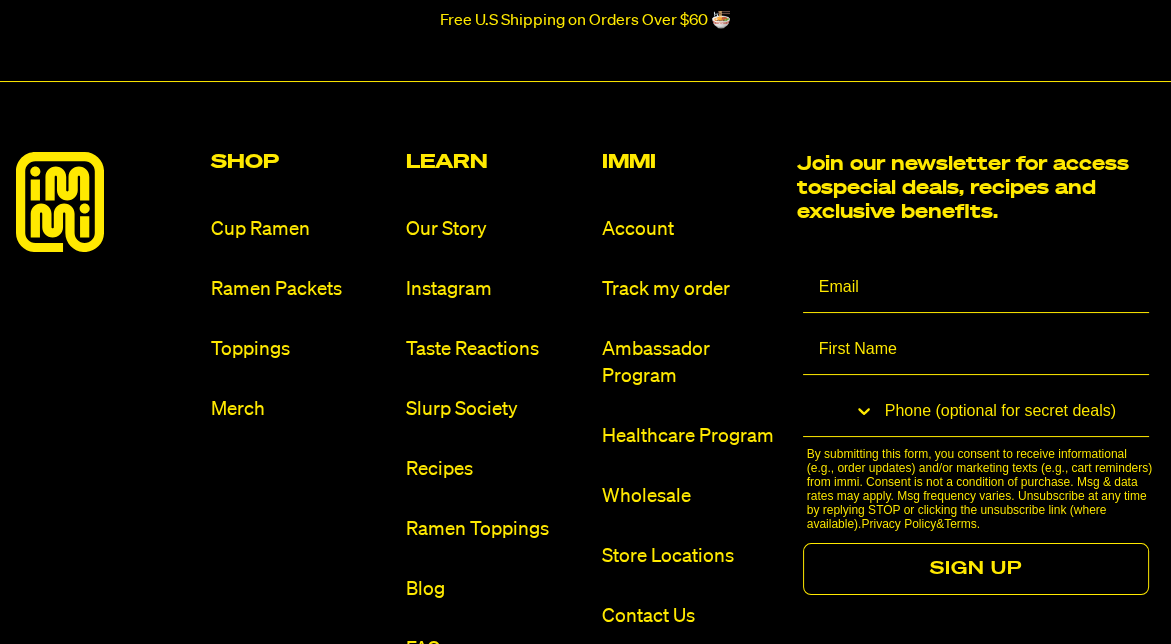 scroll, scrollTop: 9021, scrollLeft: 0, axis: vertical 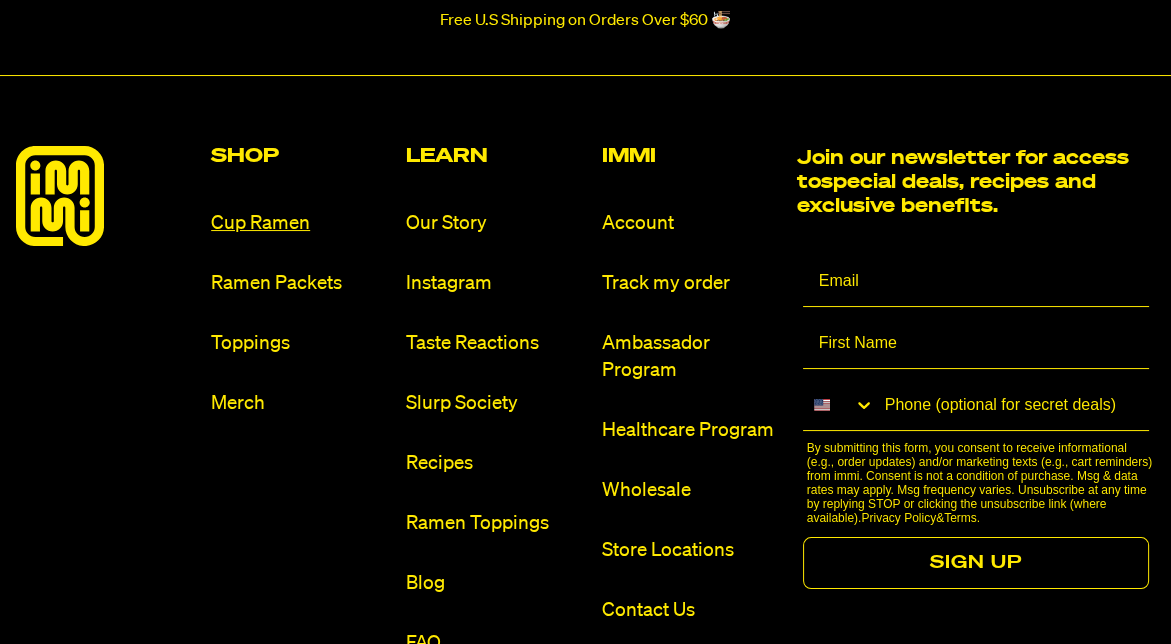 click on "Cup Ramen" at bounding box center [300, 223] 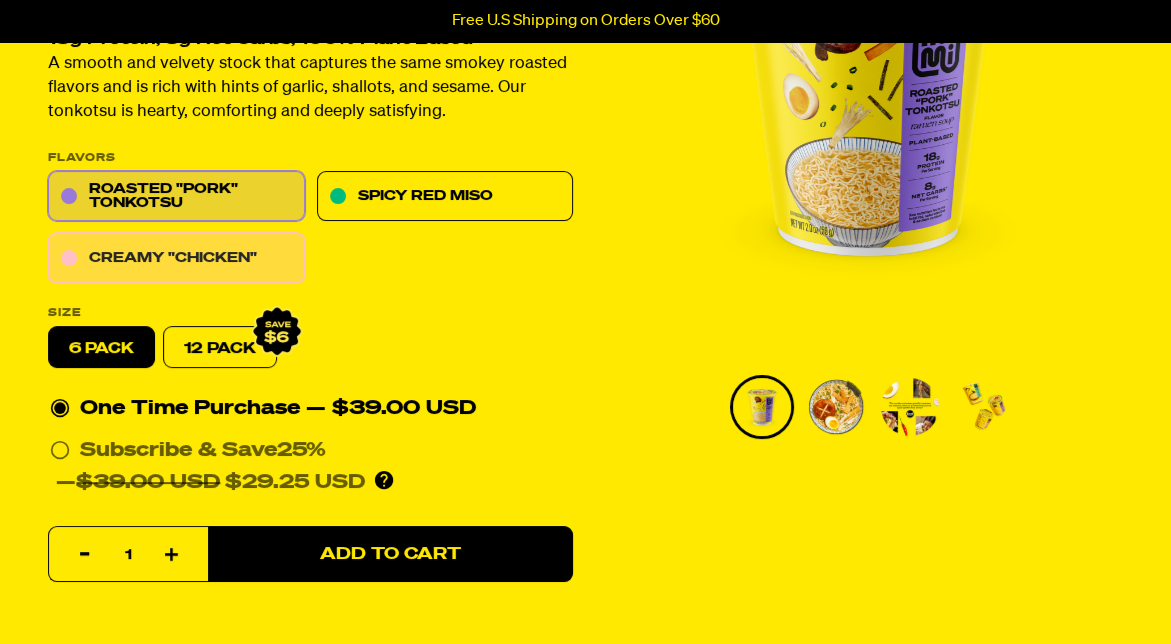 click on "Creamy "Chicken"" at bounding box center (176, 259) 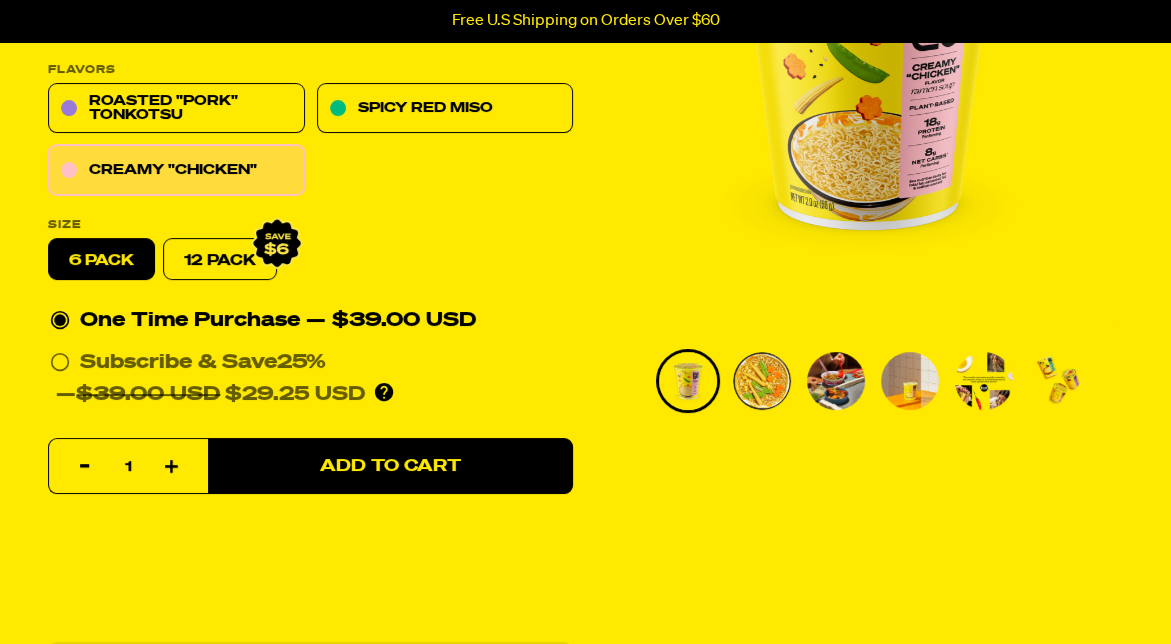 scroll, scrollTop: 326, scrollLeft: 0, axis: vertical 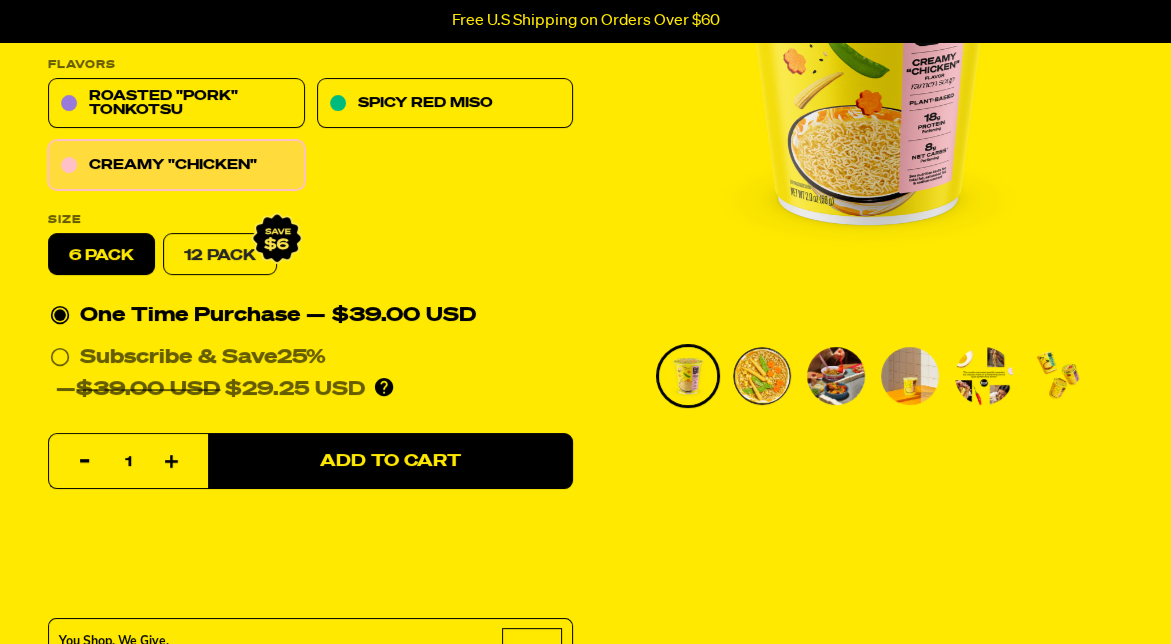 click on "12 Pack" at bounding box center [220, 255] 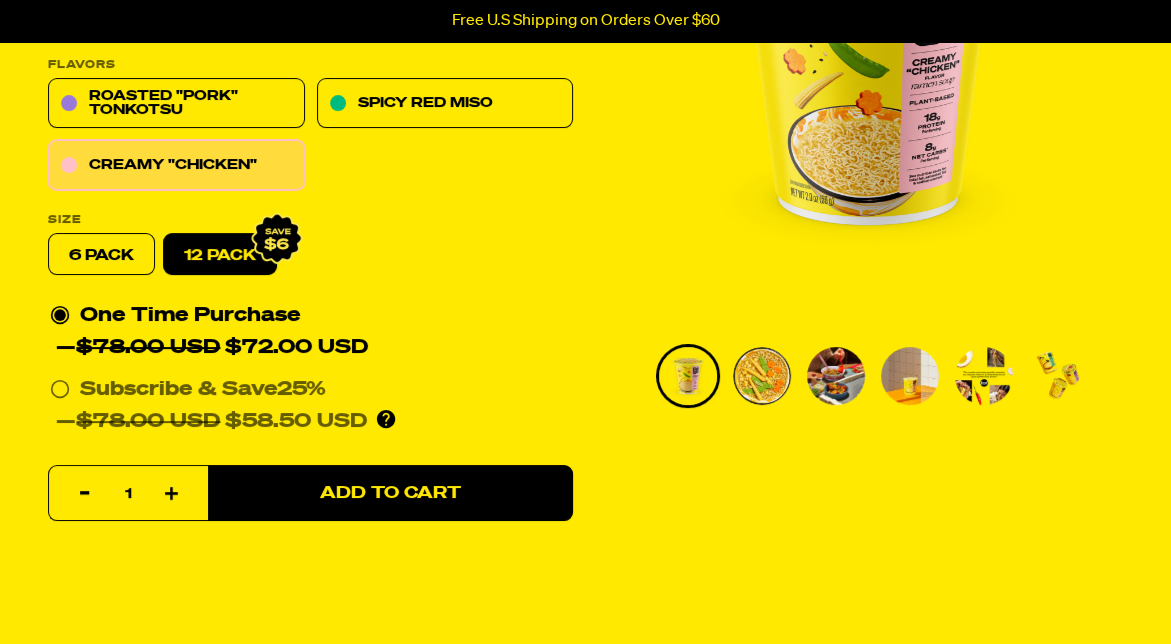 click on "6 pack" at bounding box center [101, 255] 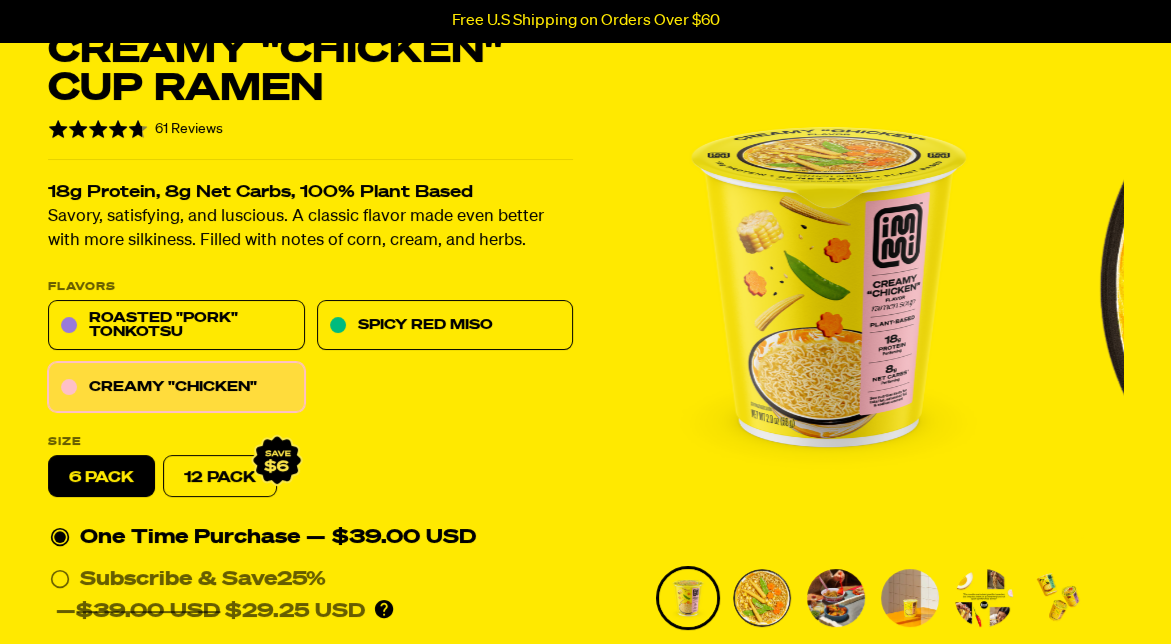 scroll, scrollTop: 120, scrollLeft: 0, axis: vertical 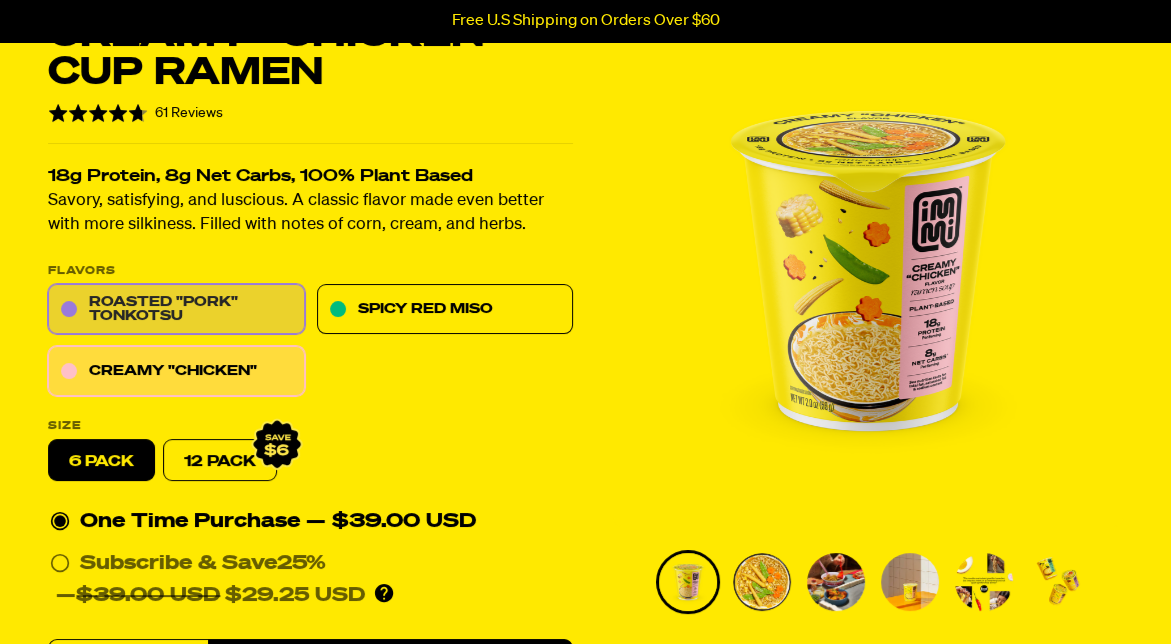 click on "Roasted "Pork" Tonkotsu" at bounding box center (176, 310) 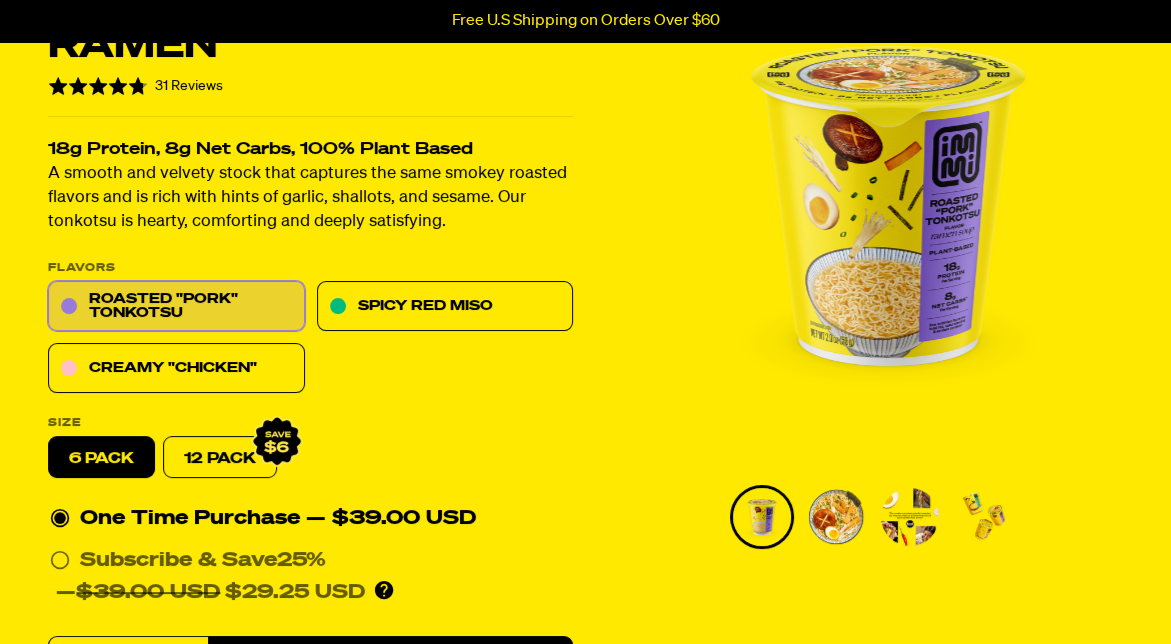 scroll, scrollTop: 0, scrollLeft: 0, axis: both 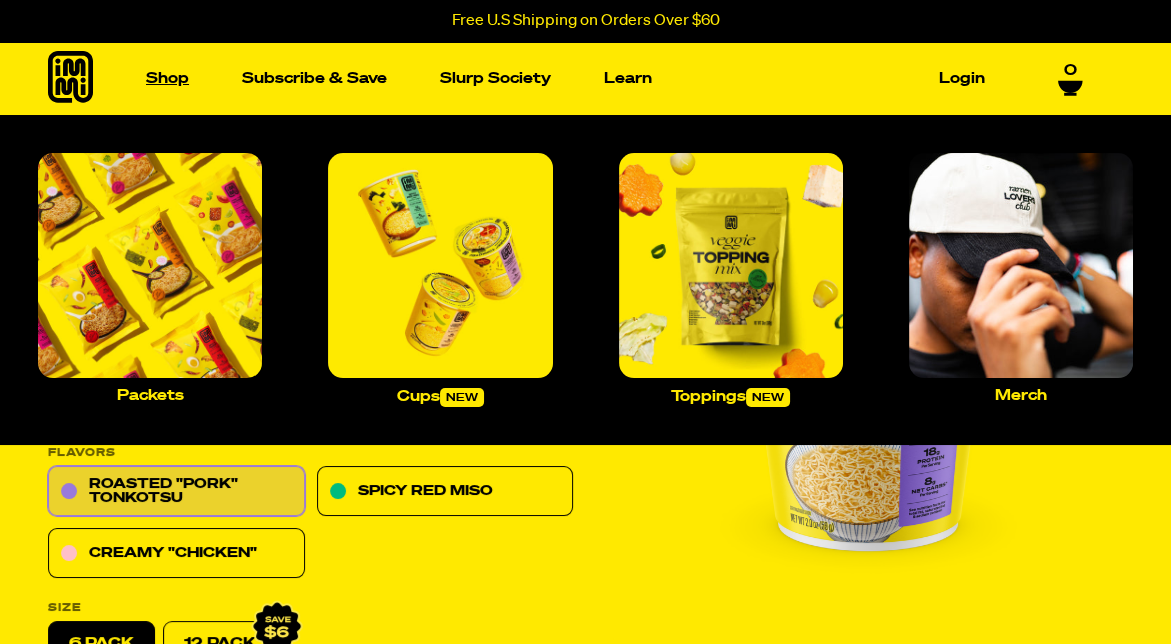 click on "Shop" at bounding box center [167, 78] 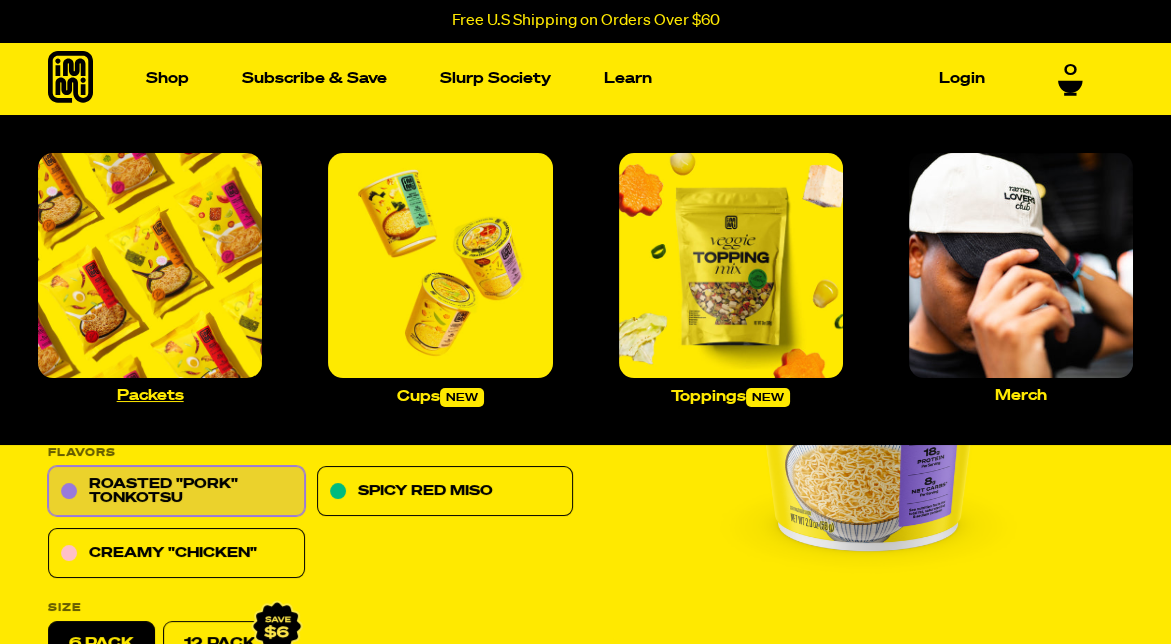 click at bounding box center [150, 265] 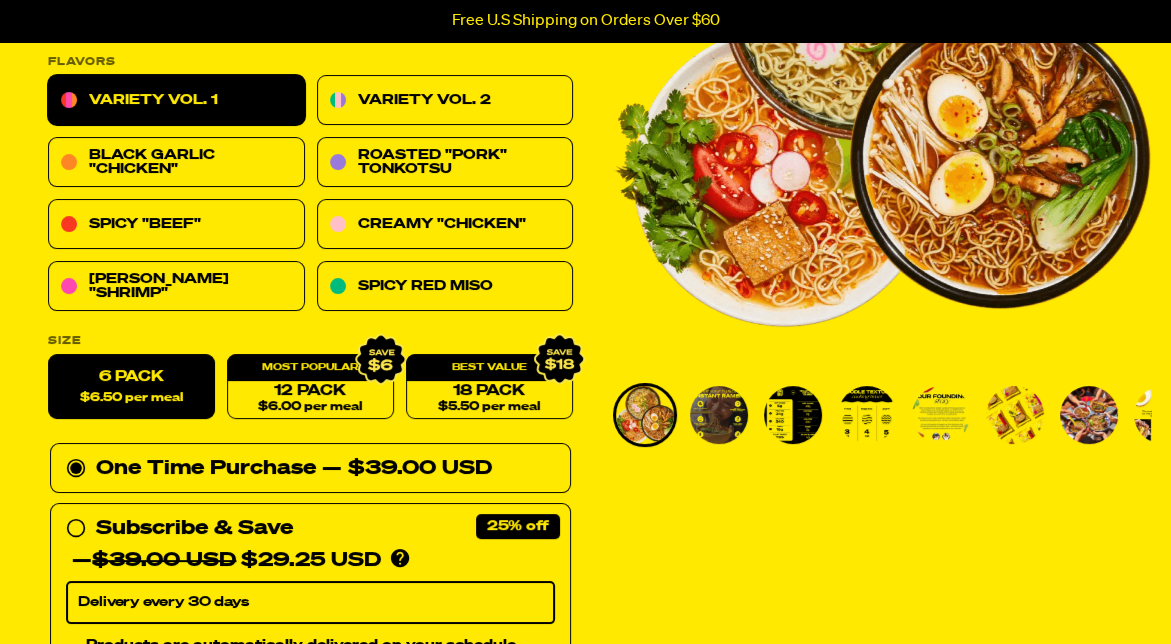 scroll, scrollTop: 314, scrollLeft: 0, axis: vertical 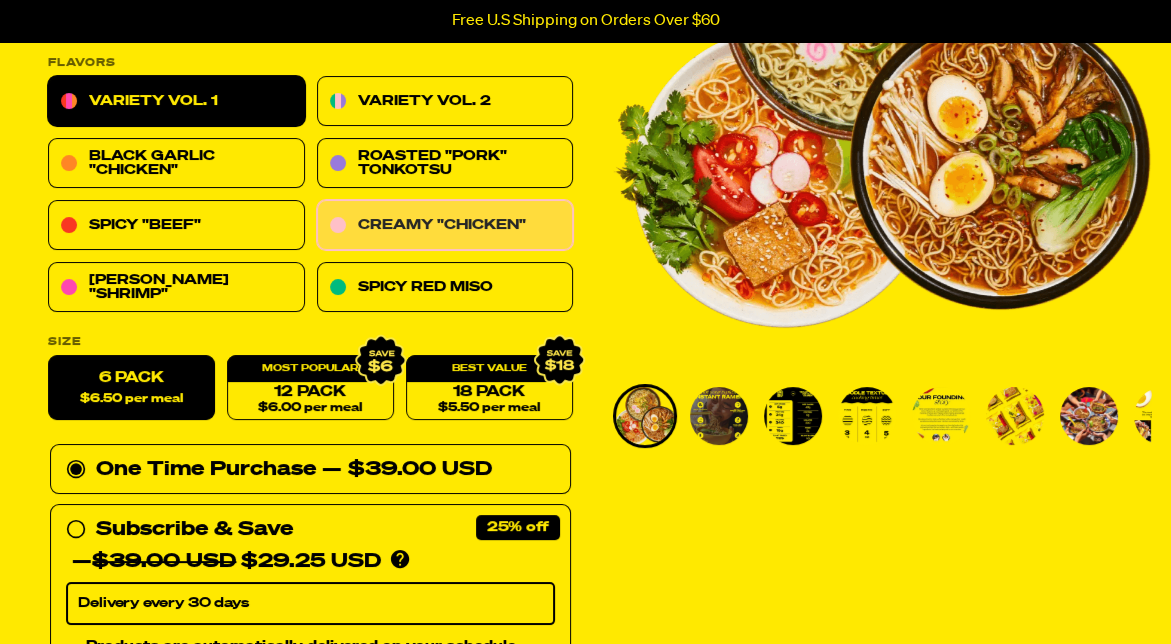 click on "Creamy "Chicken"" at bounding box center [445, 226] 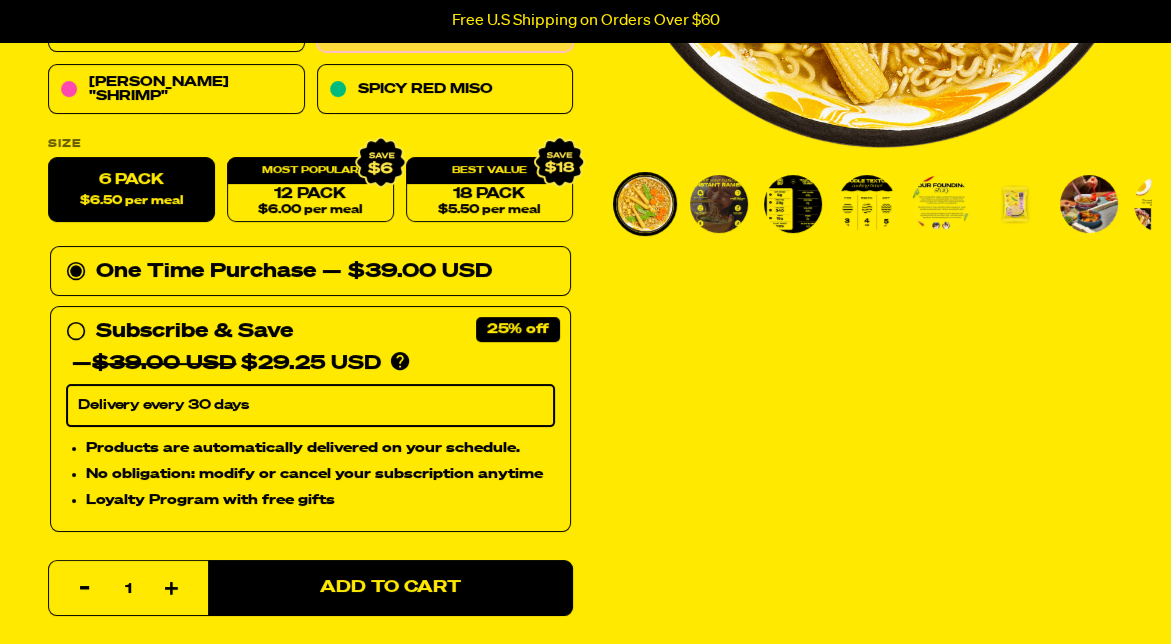 scroll, scrollTop: 519, scrollLeft: 0, axis: vertical 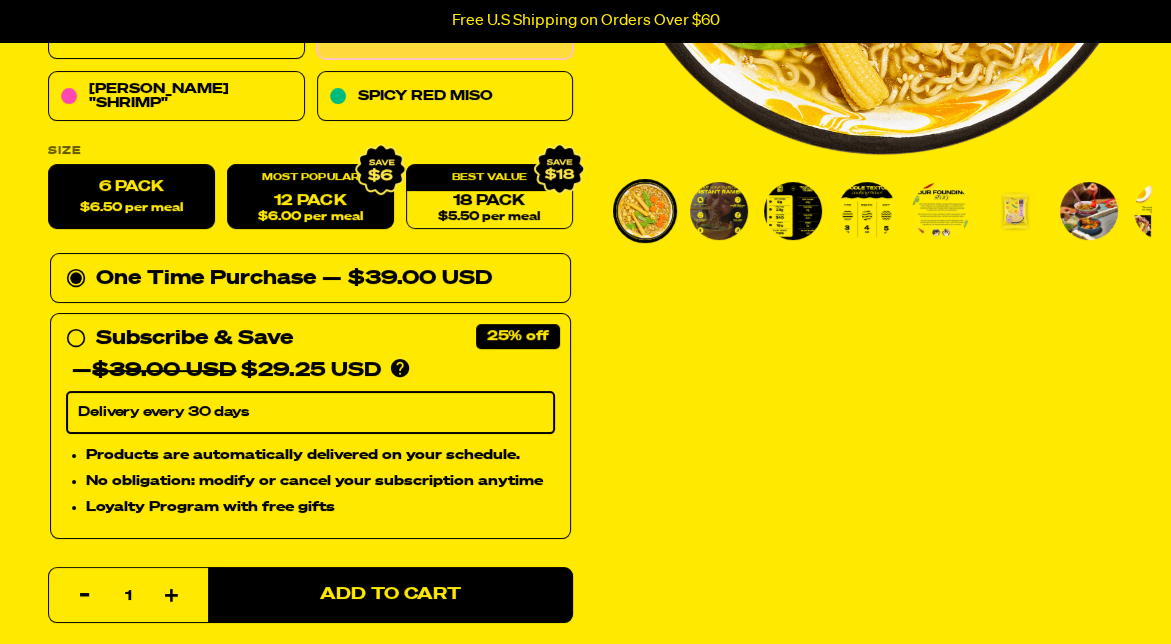 click on "12 Pack
$6.00 per meal" at bounding box center [310, 197] 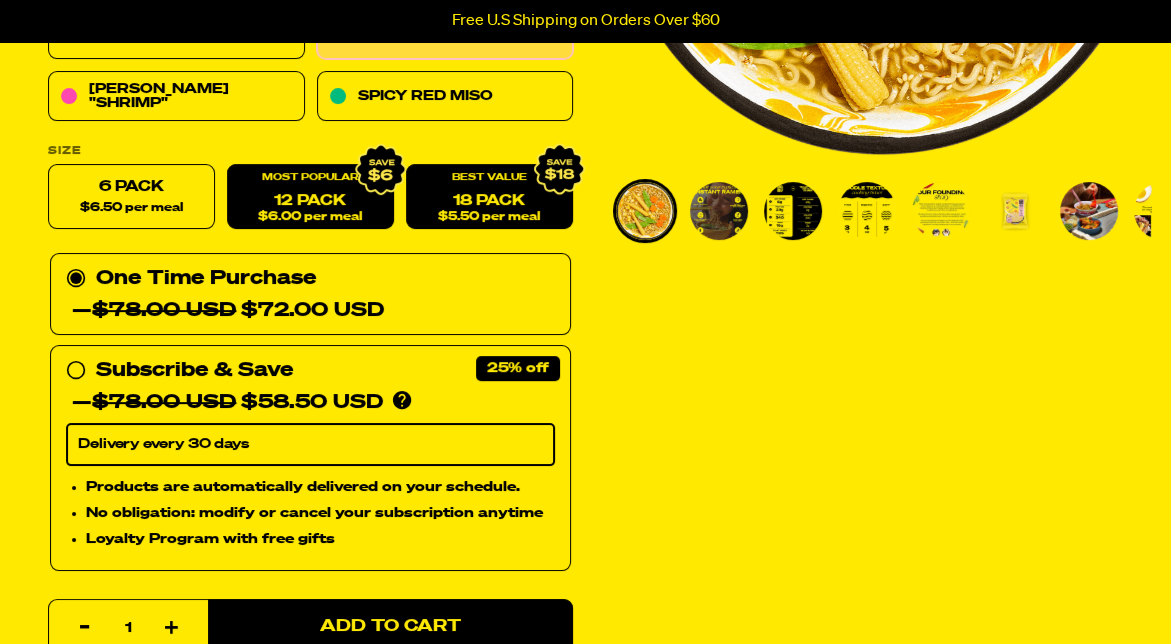 click on "18 Pack
$5.50 per meal" at bounding box center (489, 197) 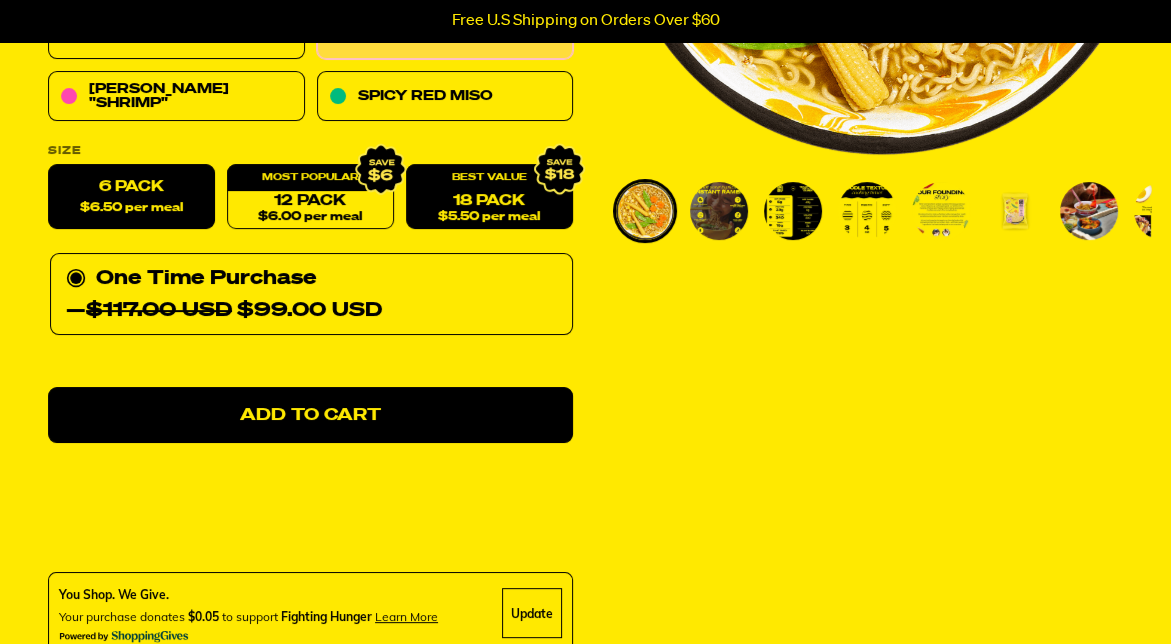 click on "6 Pack $6.50 per meal" at bounding box center (131, 197) 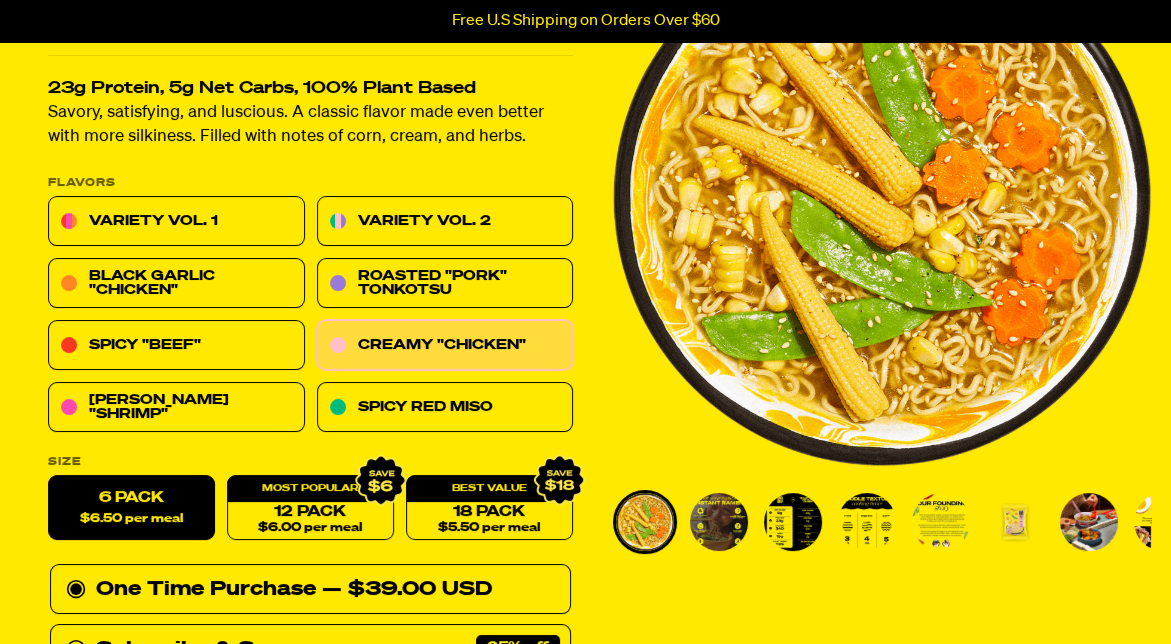 scroll, scrollTop: 214, scrollLeft: 0, axis: vertical 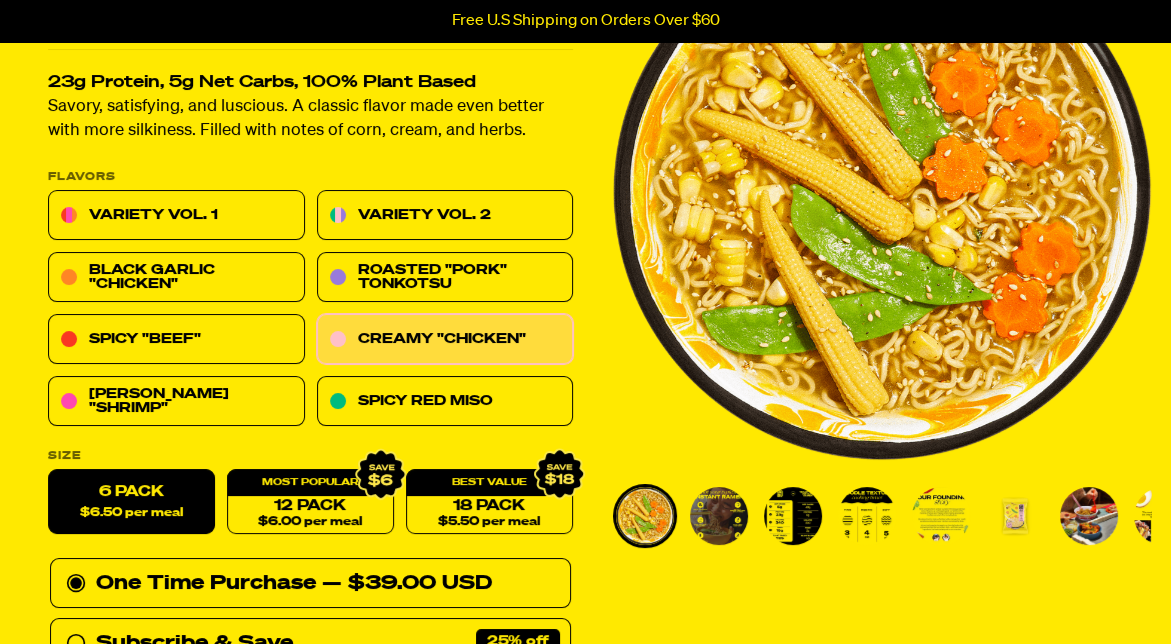 click at bounding box center [793, 516] 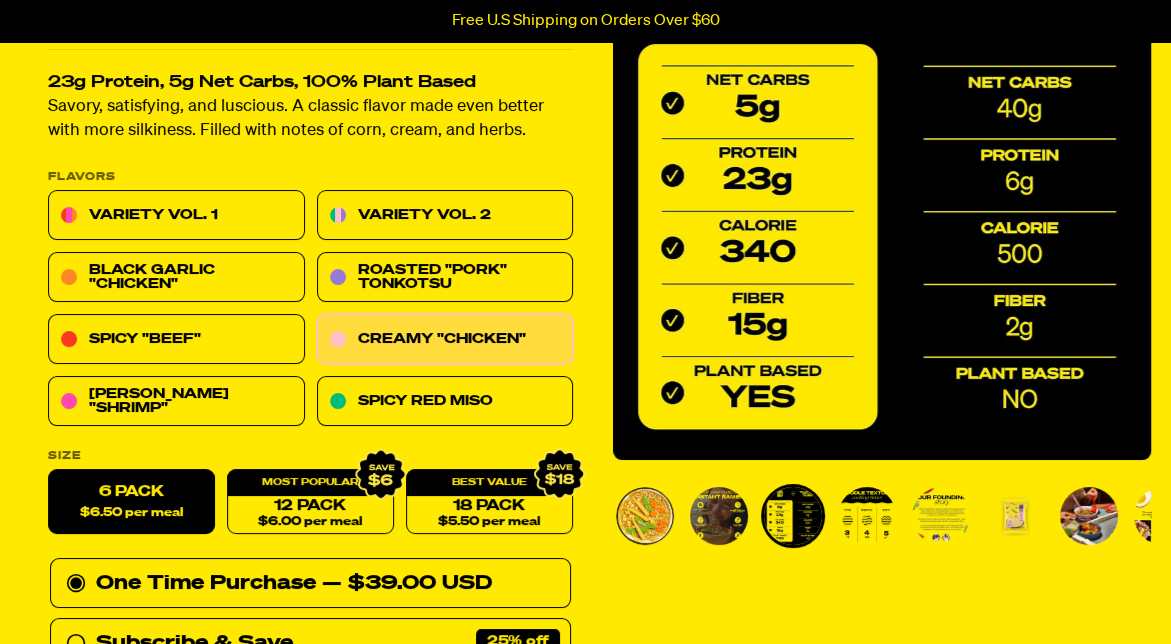click at bounding box center [867, 516] 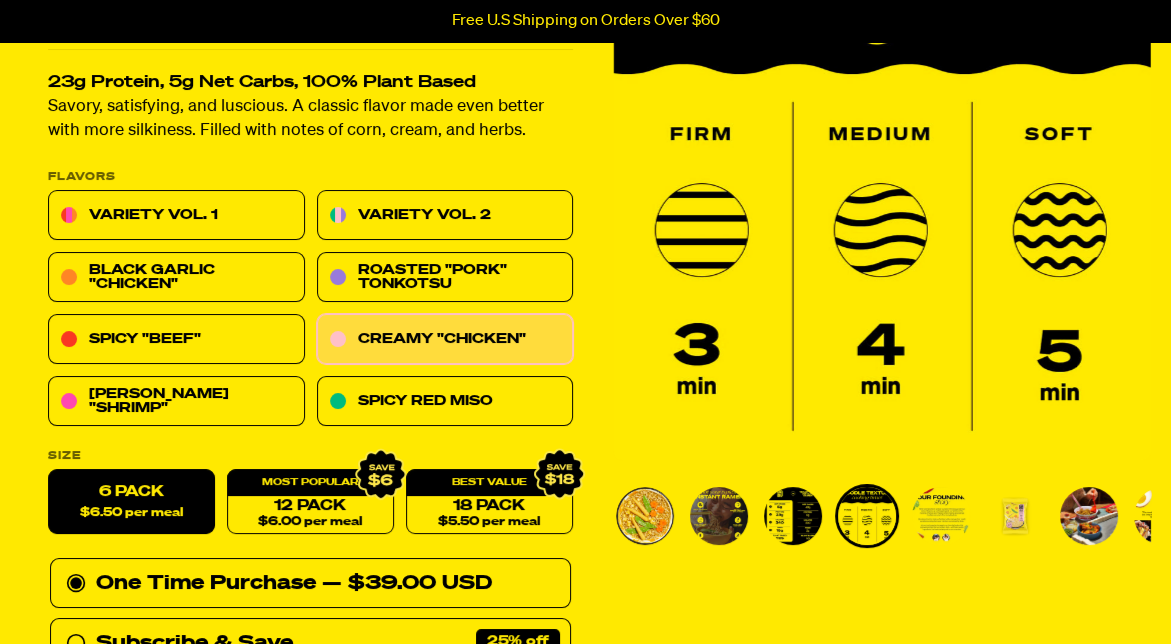 click at bounding box center [941, 516] 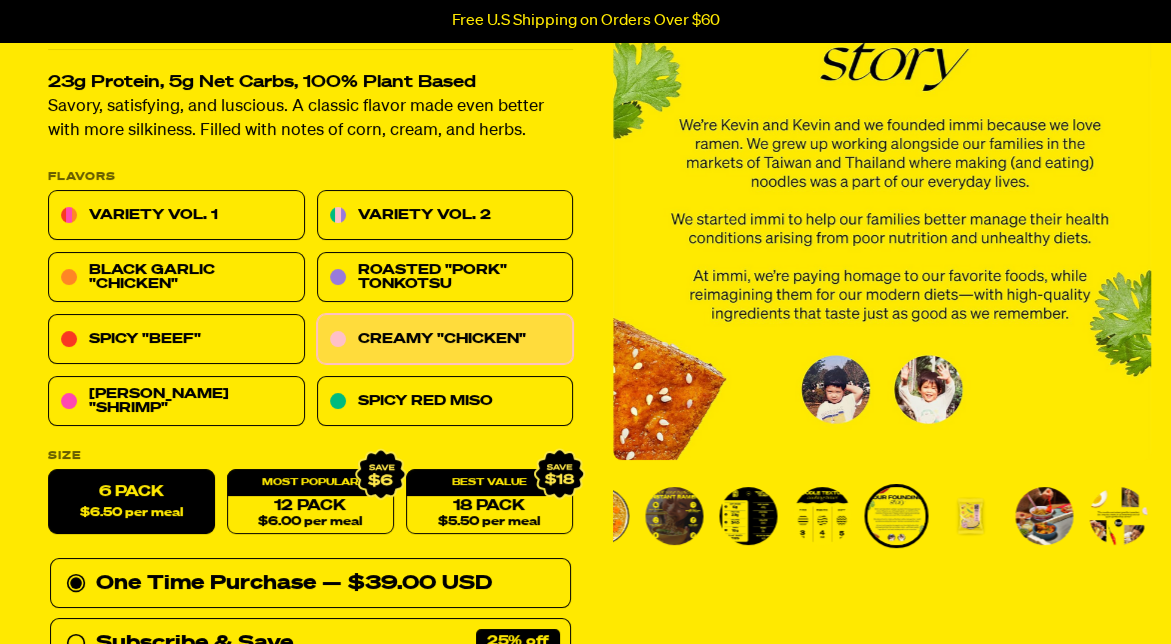 click at bounding box center (970, 516) 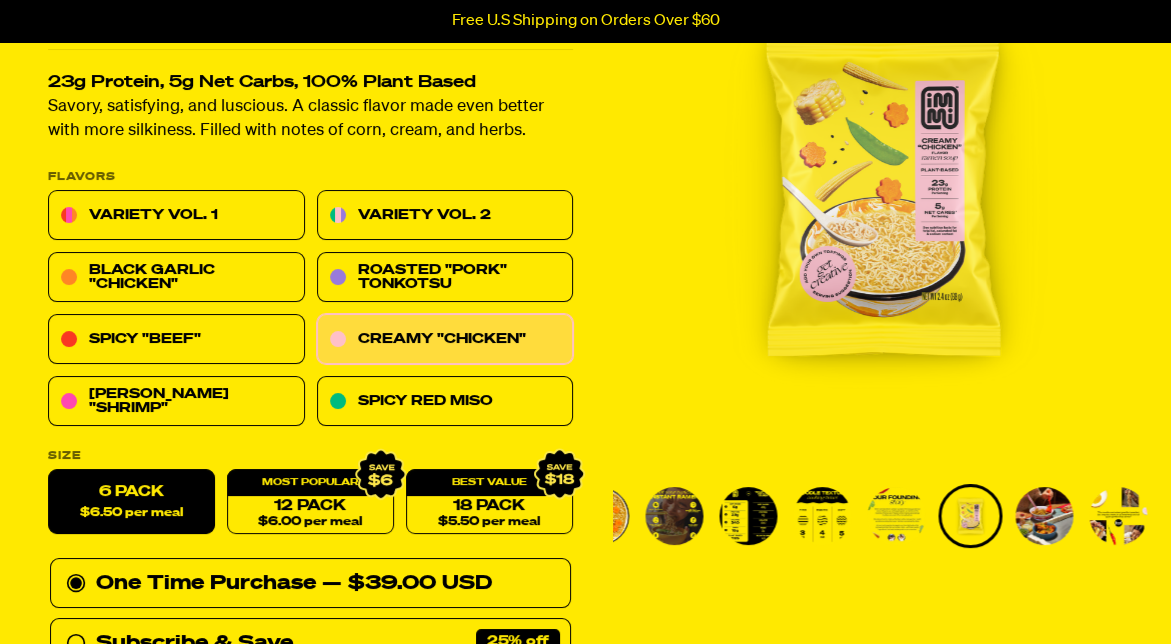 click at bounding box center [1044, 516] 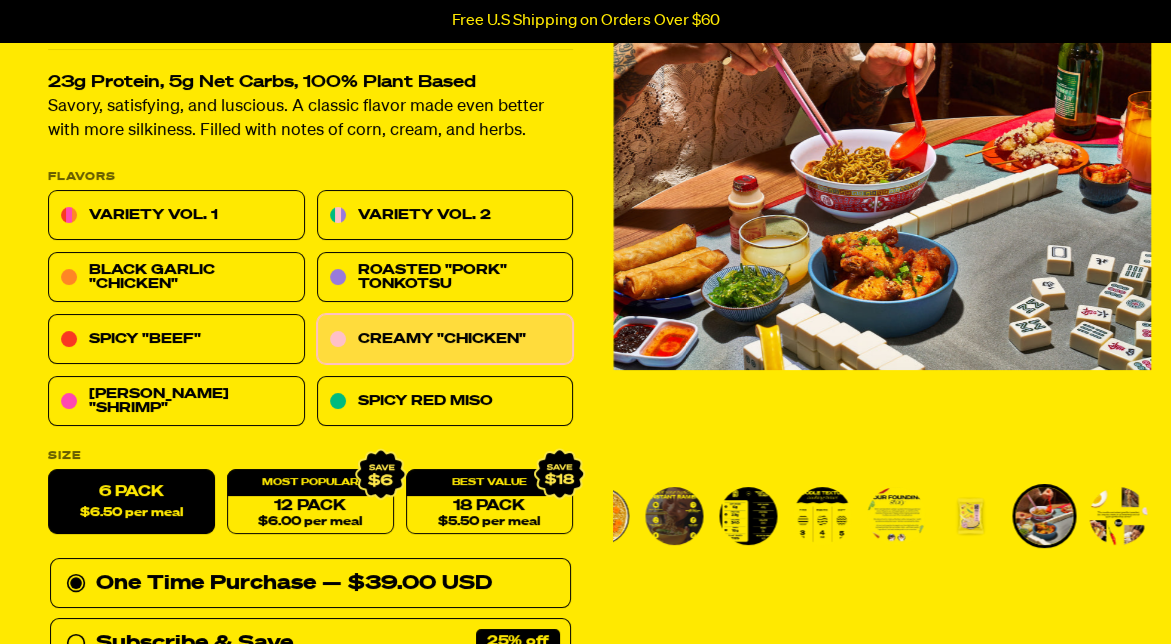 click at bounding box center (674, 516) 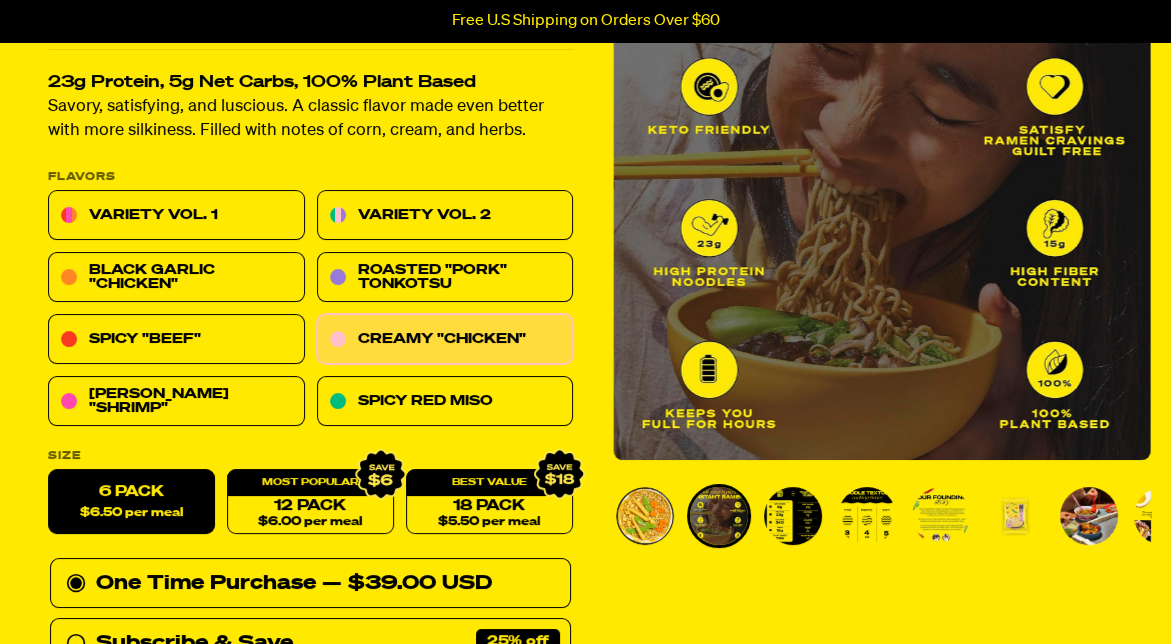 click at bounding box center [645, 516] 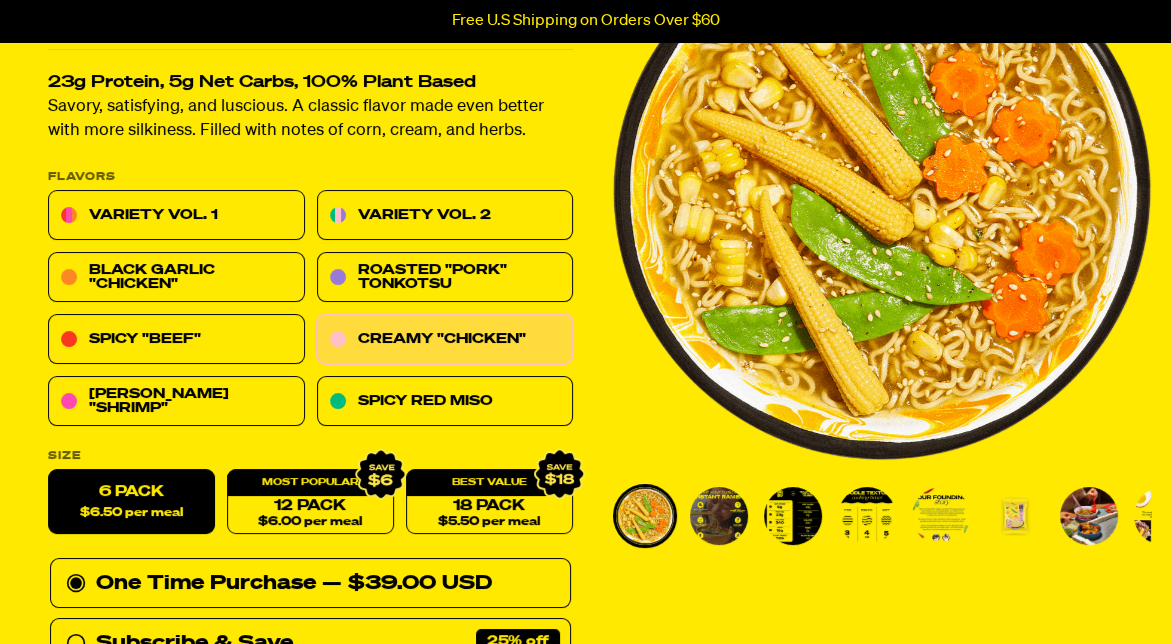 click at bounding box center (719, 516) 